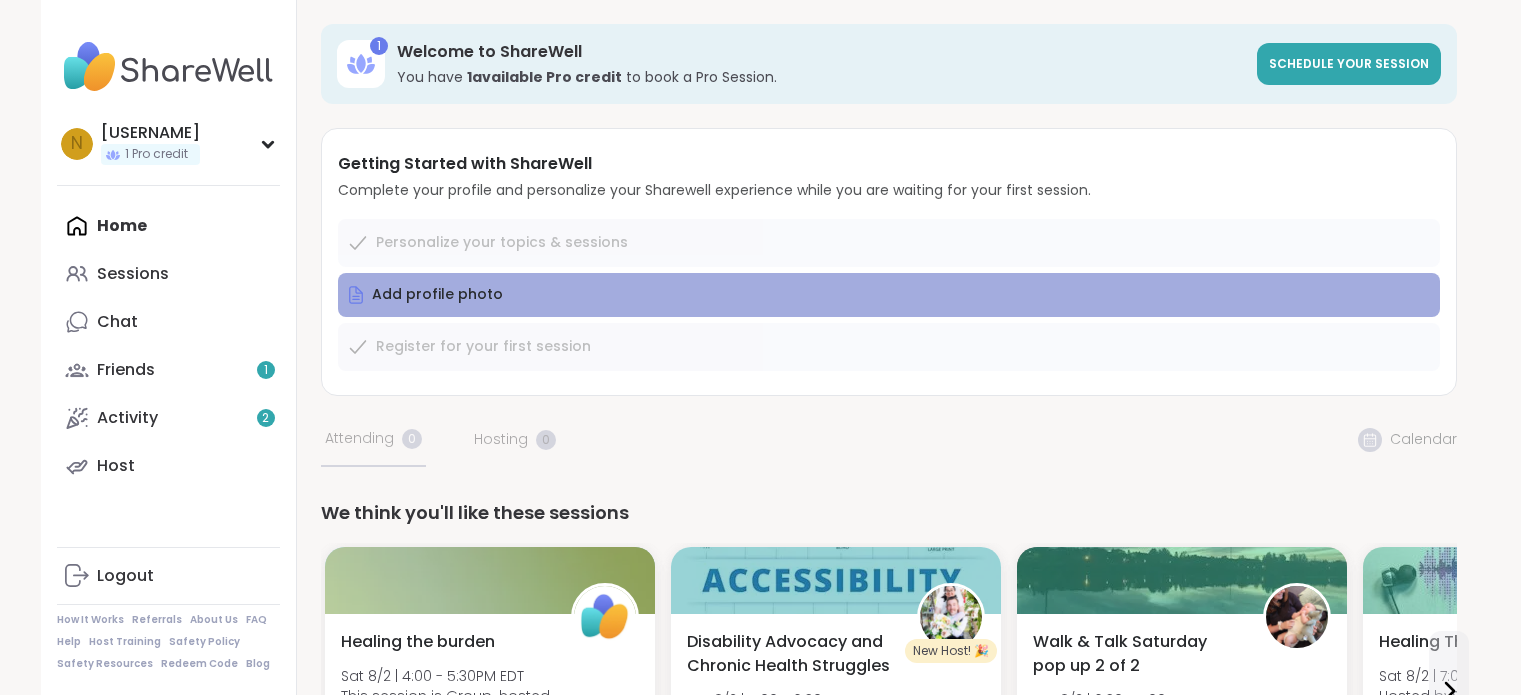 scroll, scrollTop: 0, scrollLeft: 0, axis: both 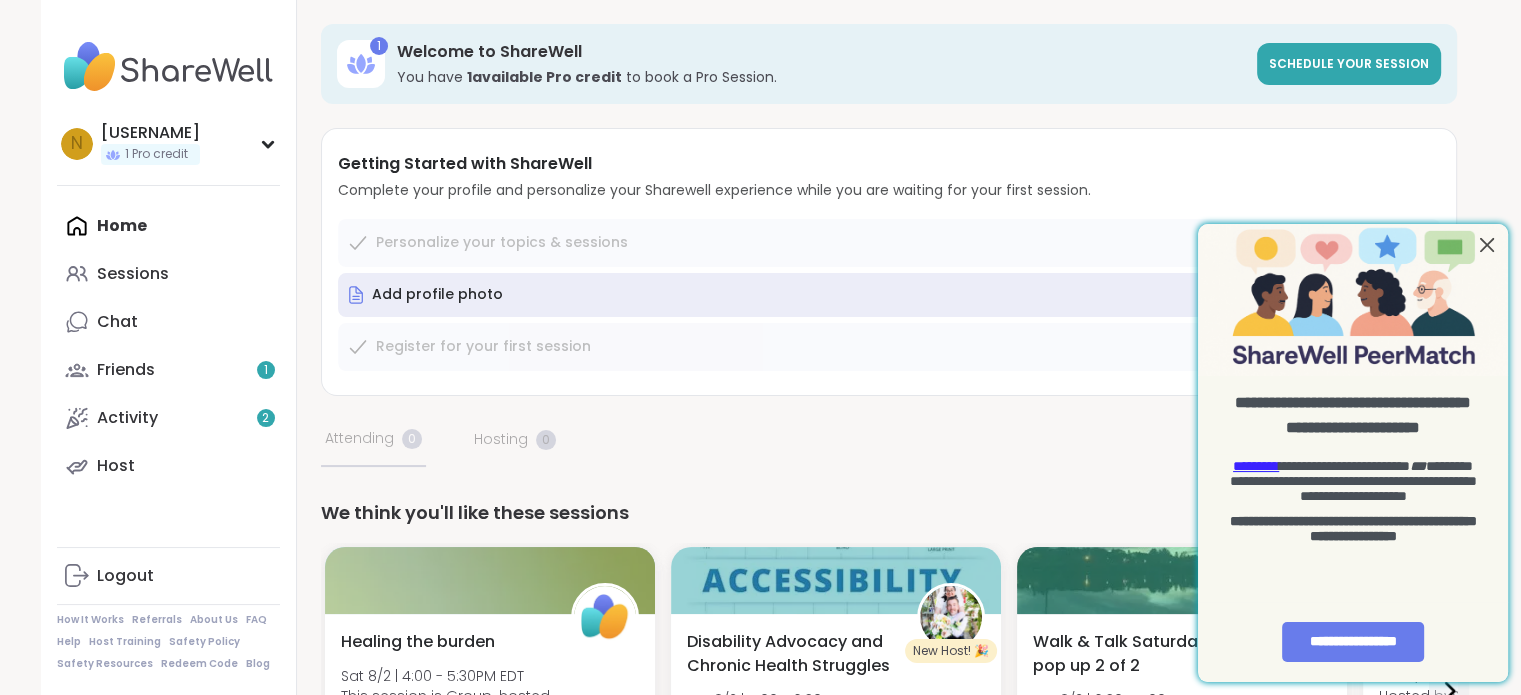 click at bounding box center (1487, 245) 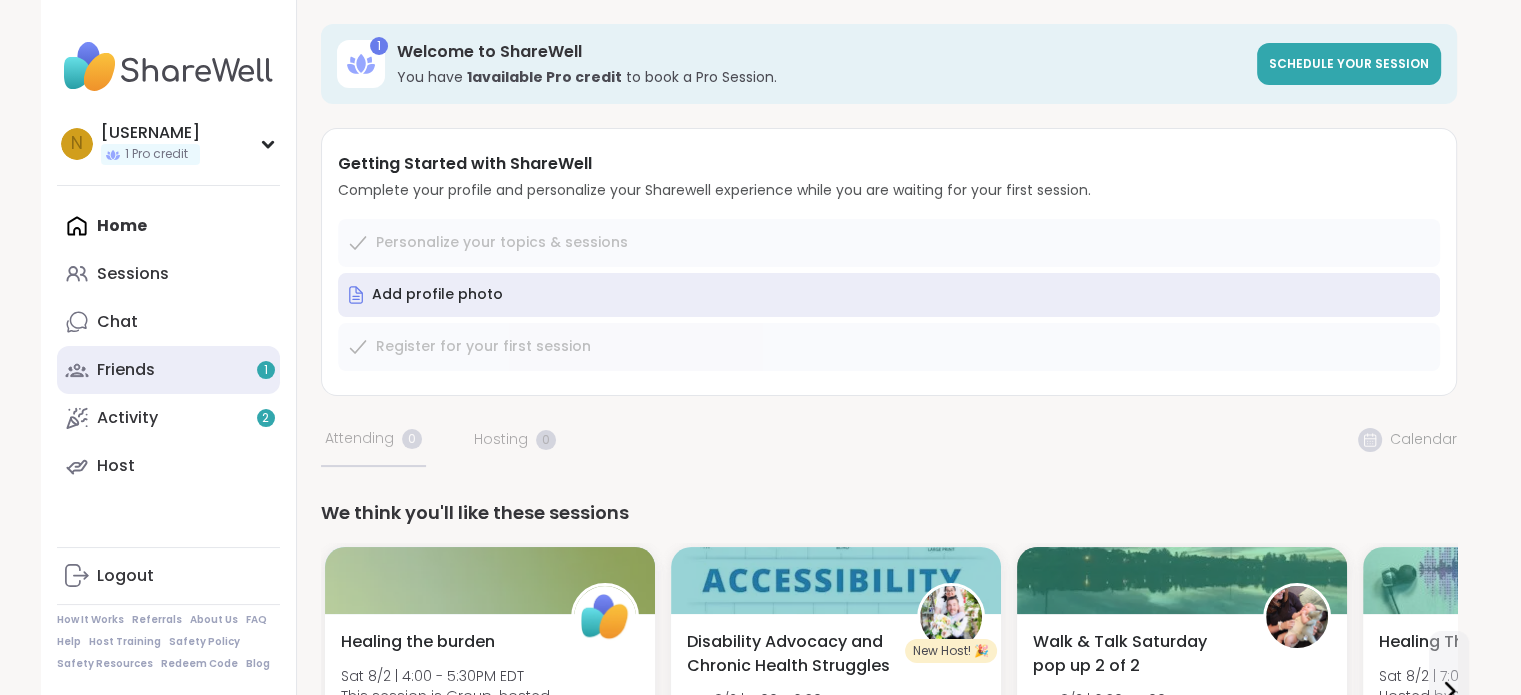 click on "Friends 1" at bounding box center [168, 370] 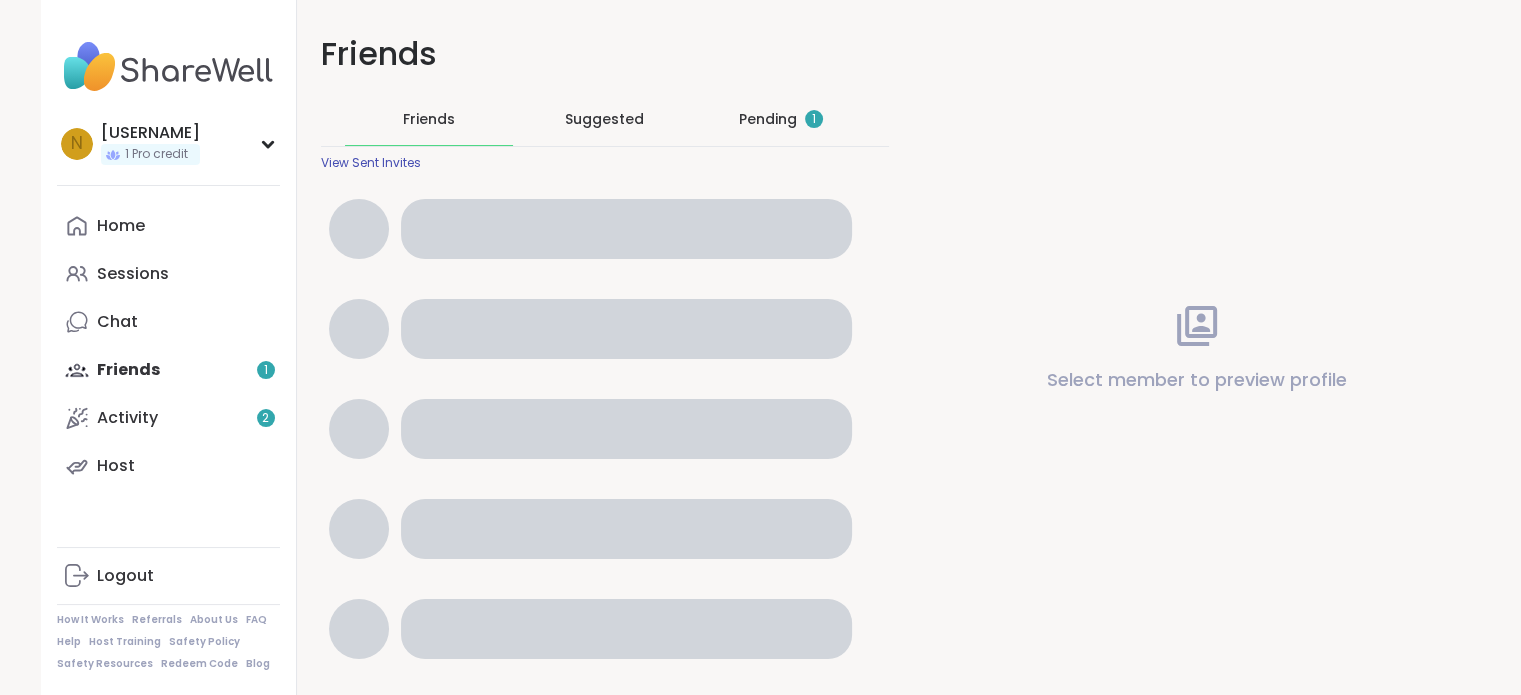 scroll, scrollTop: 0, scrollLeft: 0, axis: both 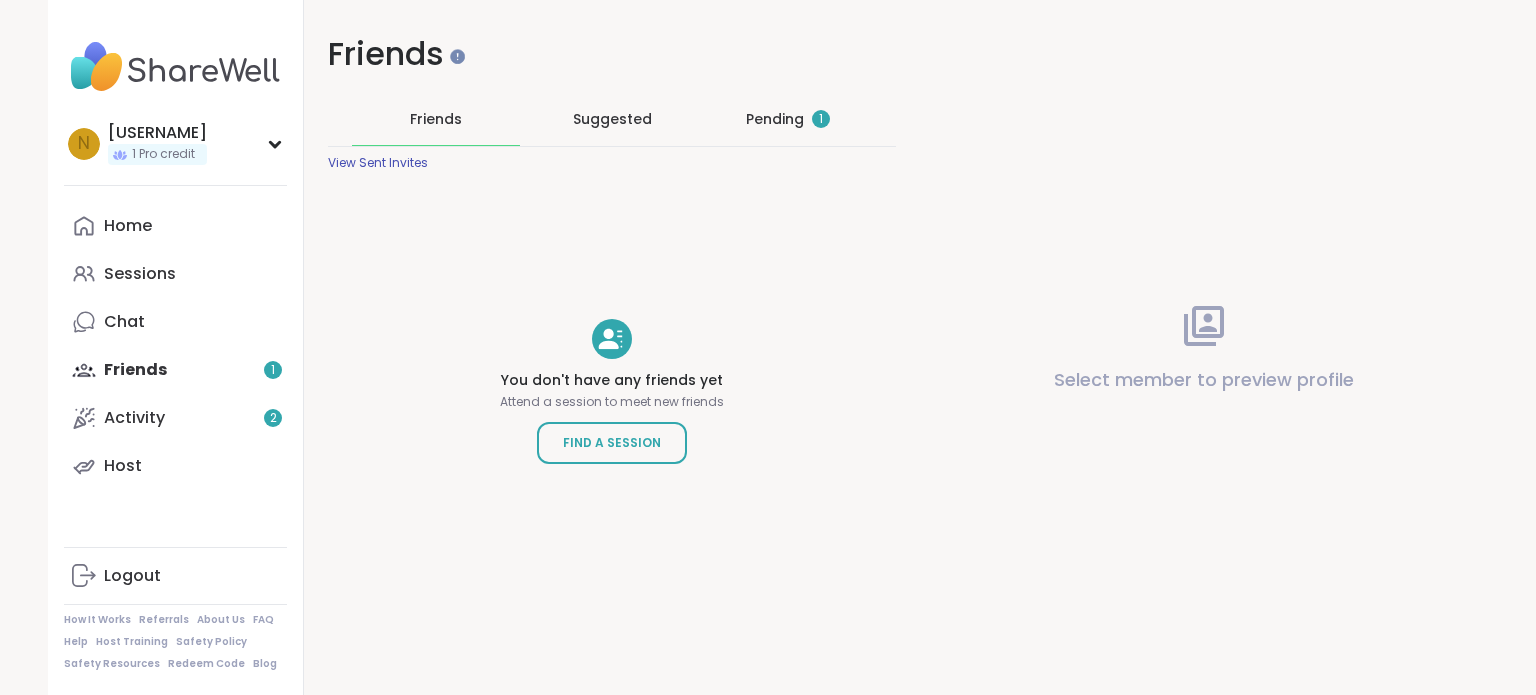 click on "Pending   1" at bounding box center [788, 119] 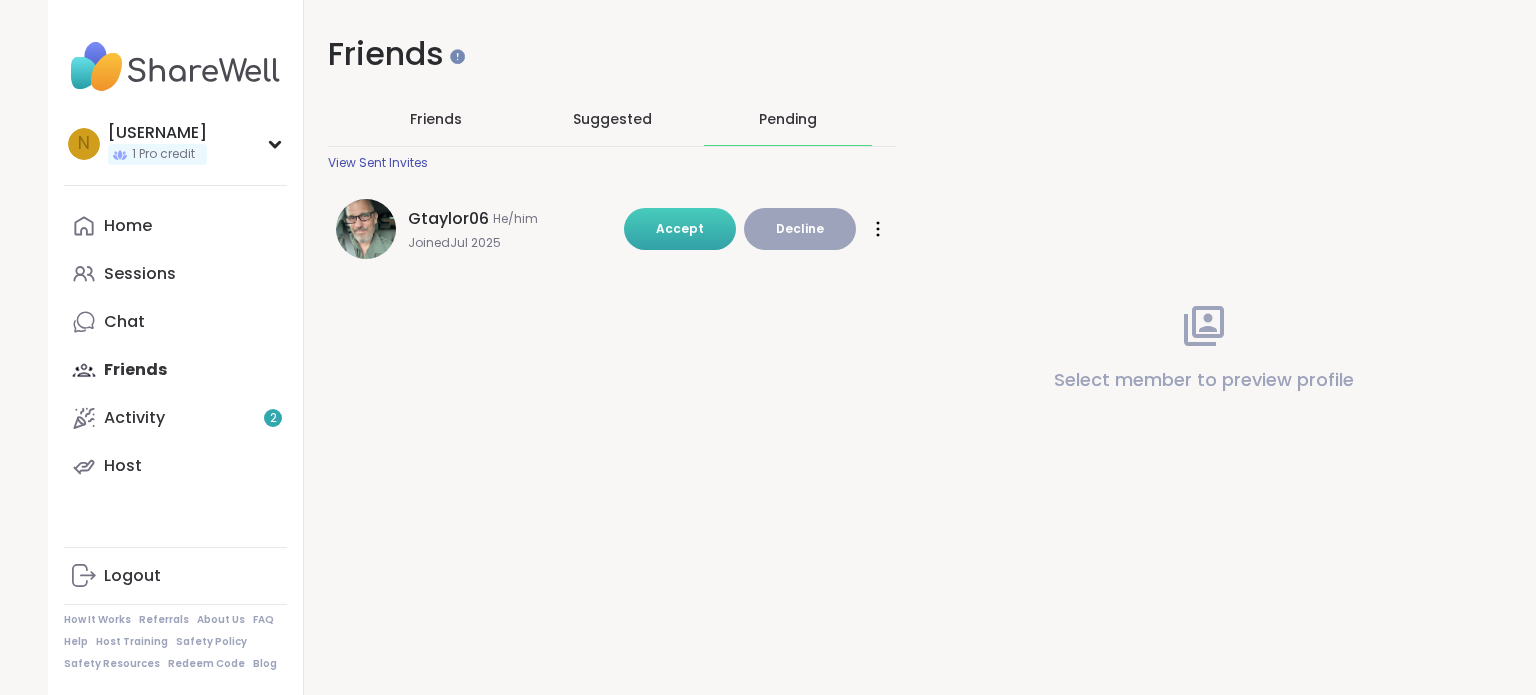 click on "Accept" at bounding box center [680, 229] 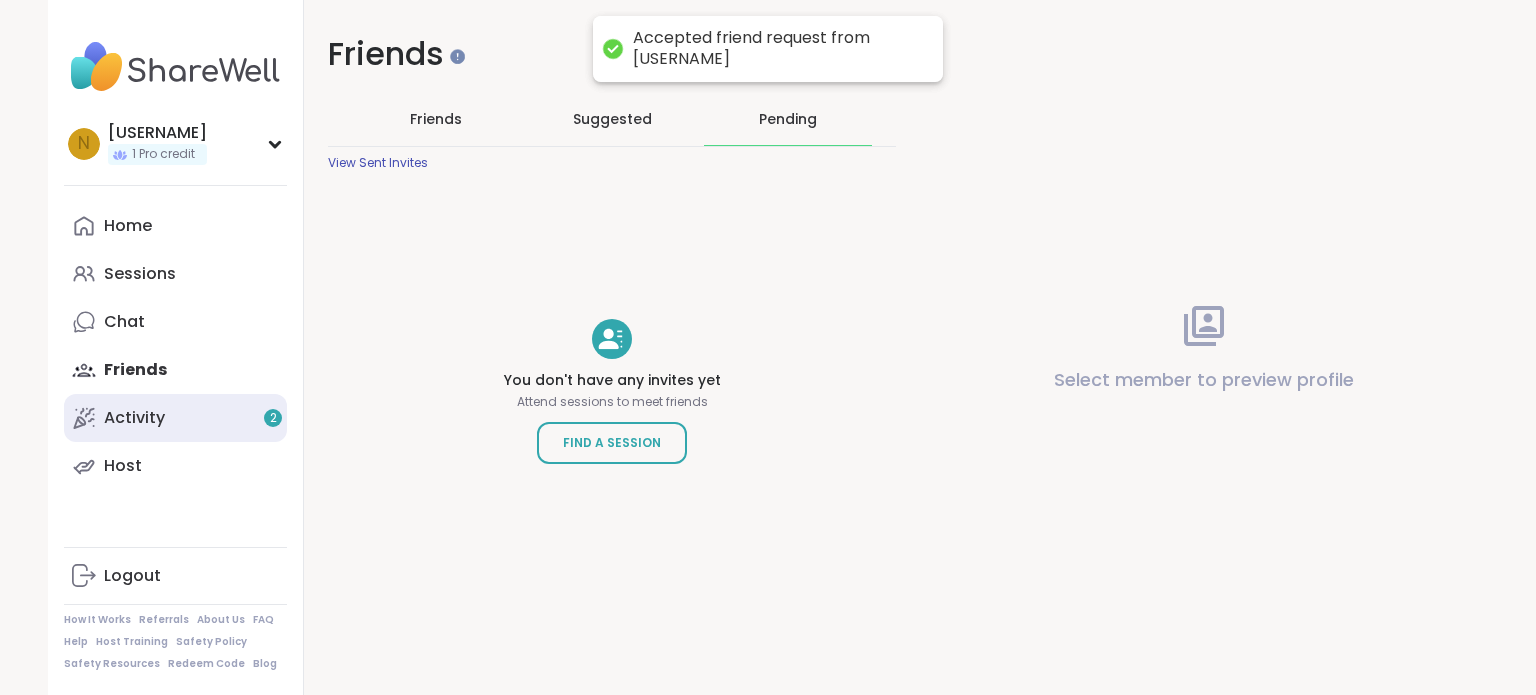 click on "Activity 2" at bounding box center [175, 418] 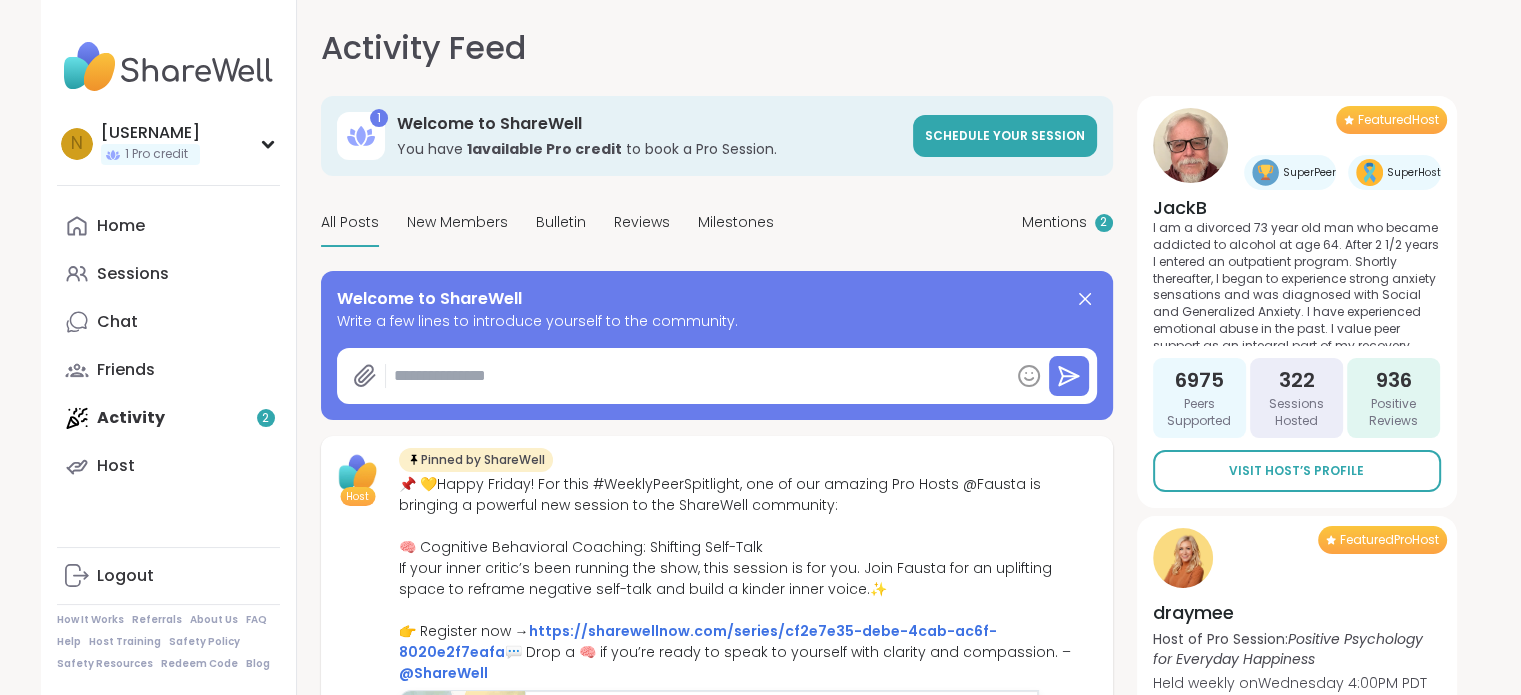scroll, scrollTop: 0, scrollLeft: 0, axis: both 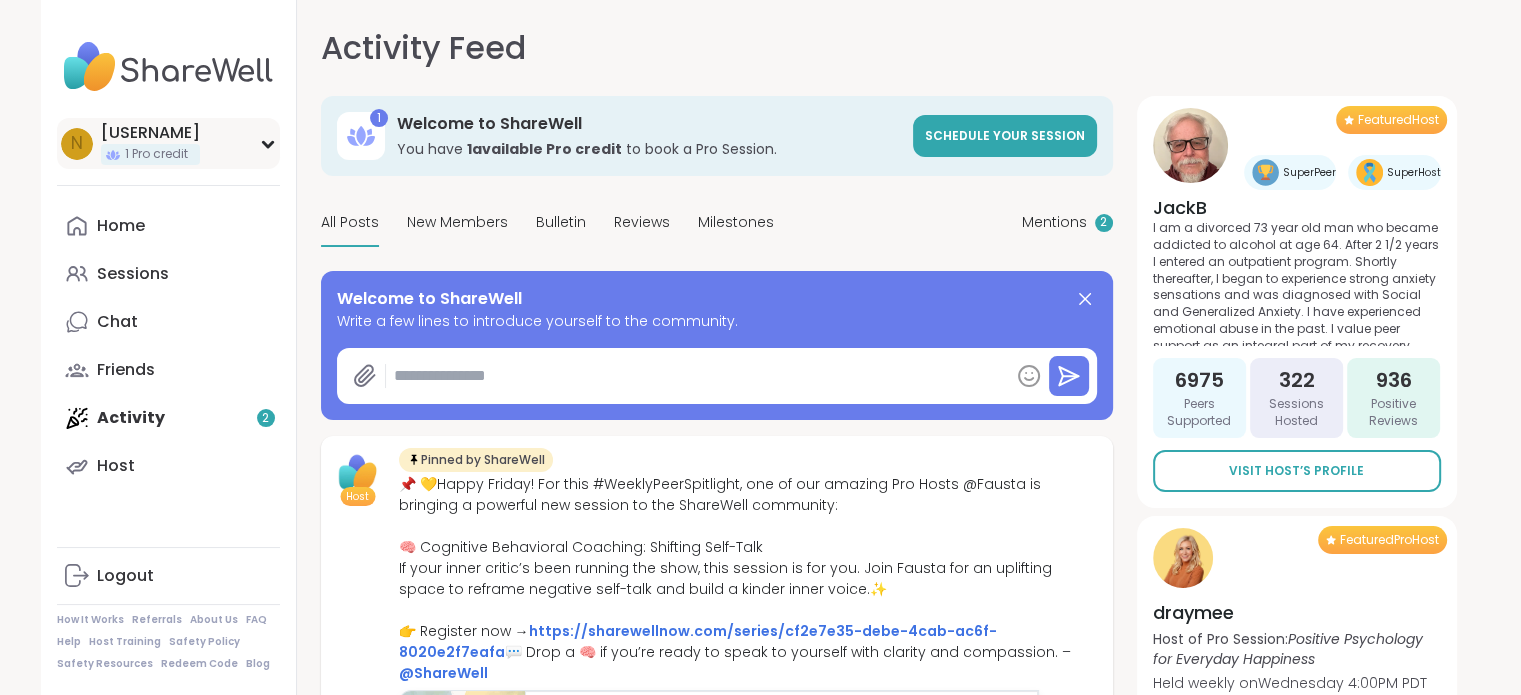 click 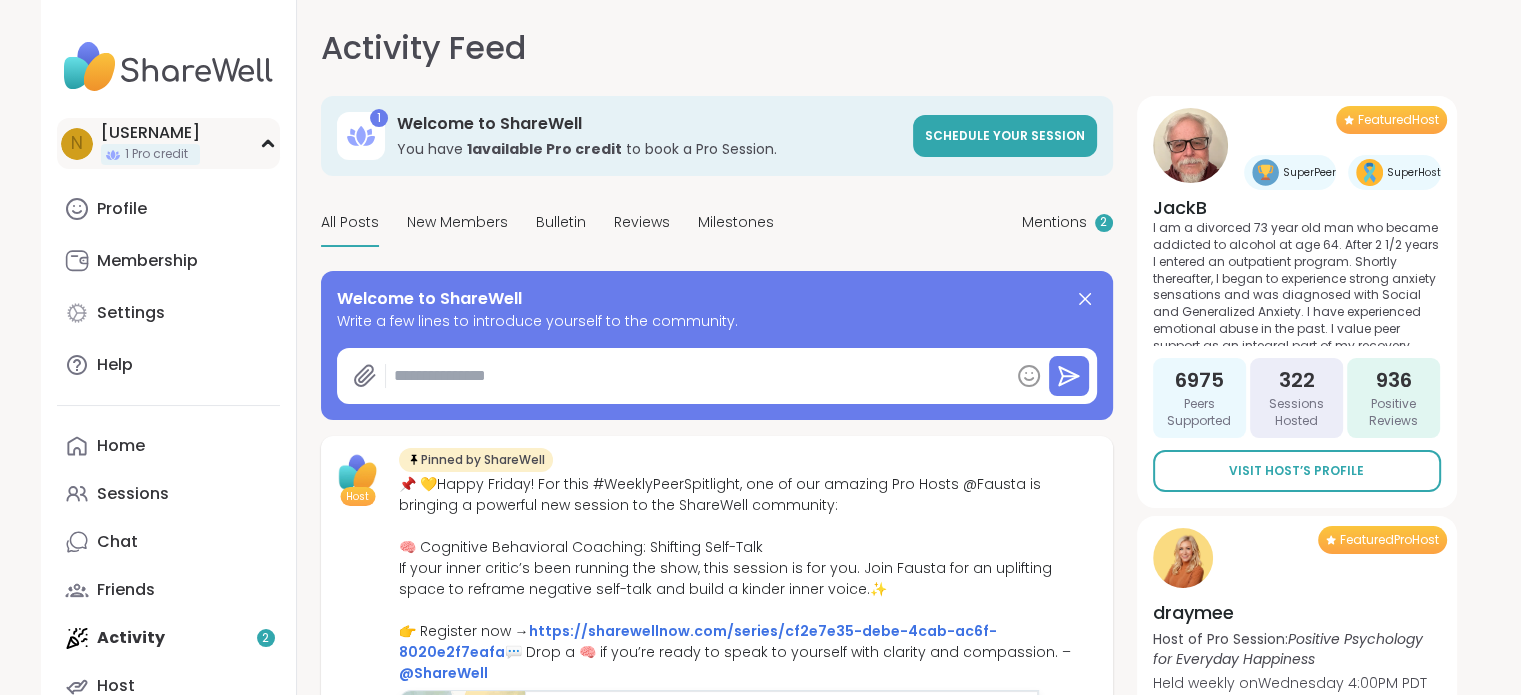click 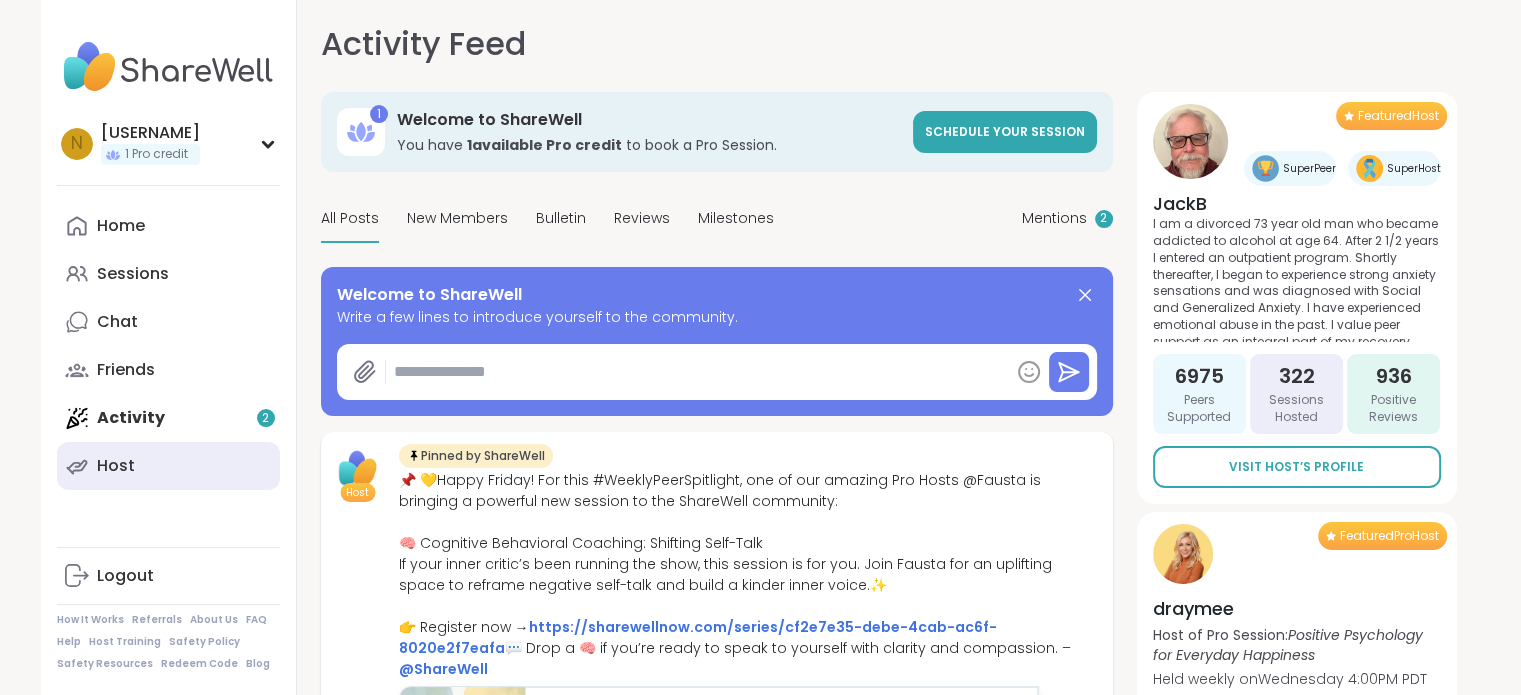 scroll, scrollTop: 0, scrollLeft: 0, axis: both 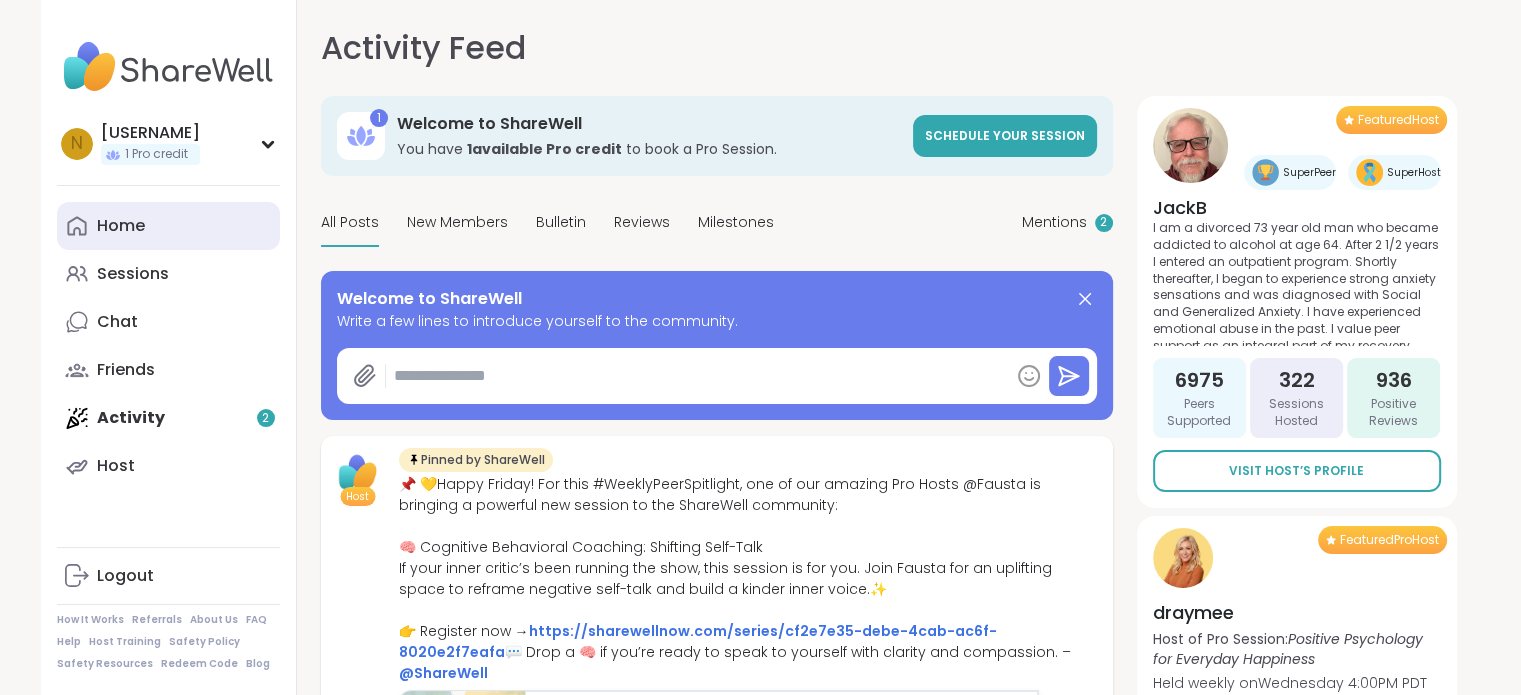click 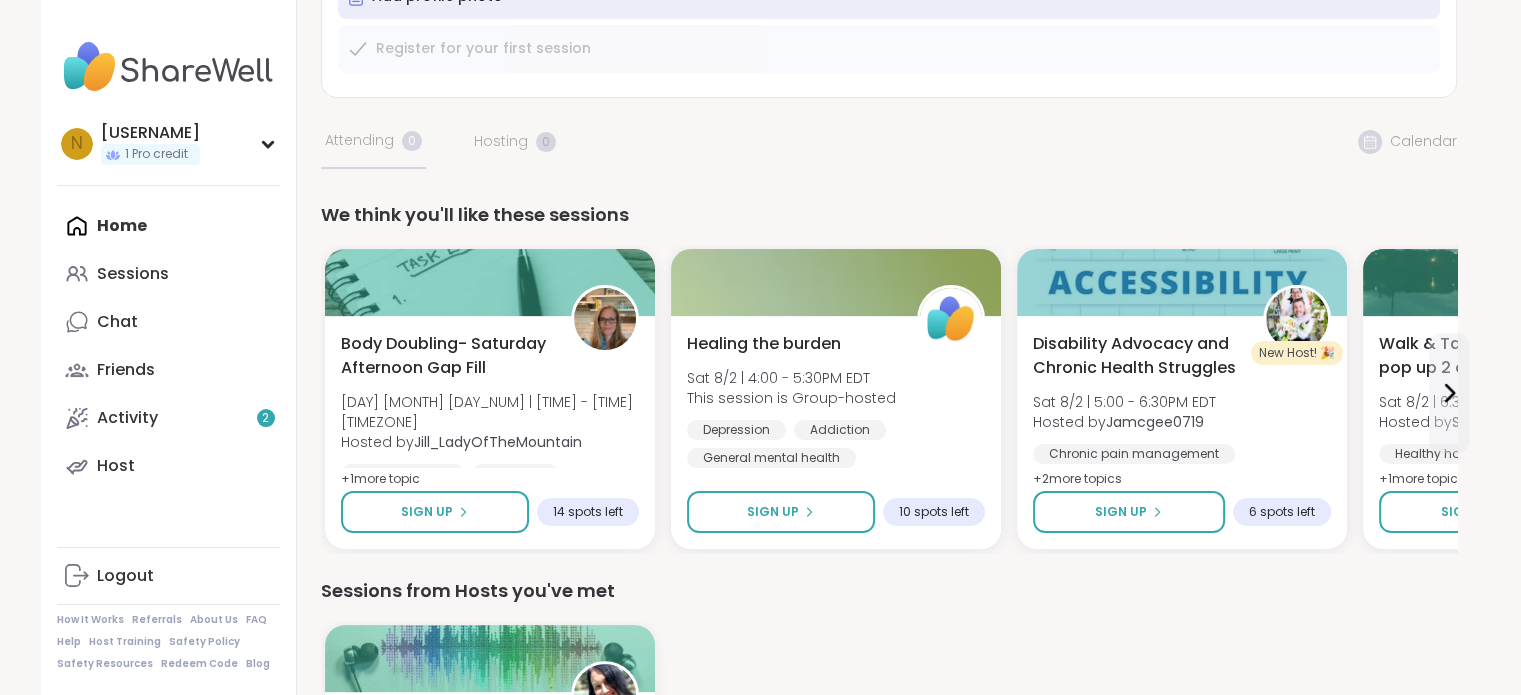 scroll, scrollTop: 299, scrollLeft: 0, axis: vertical 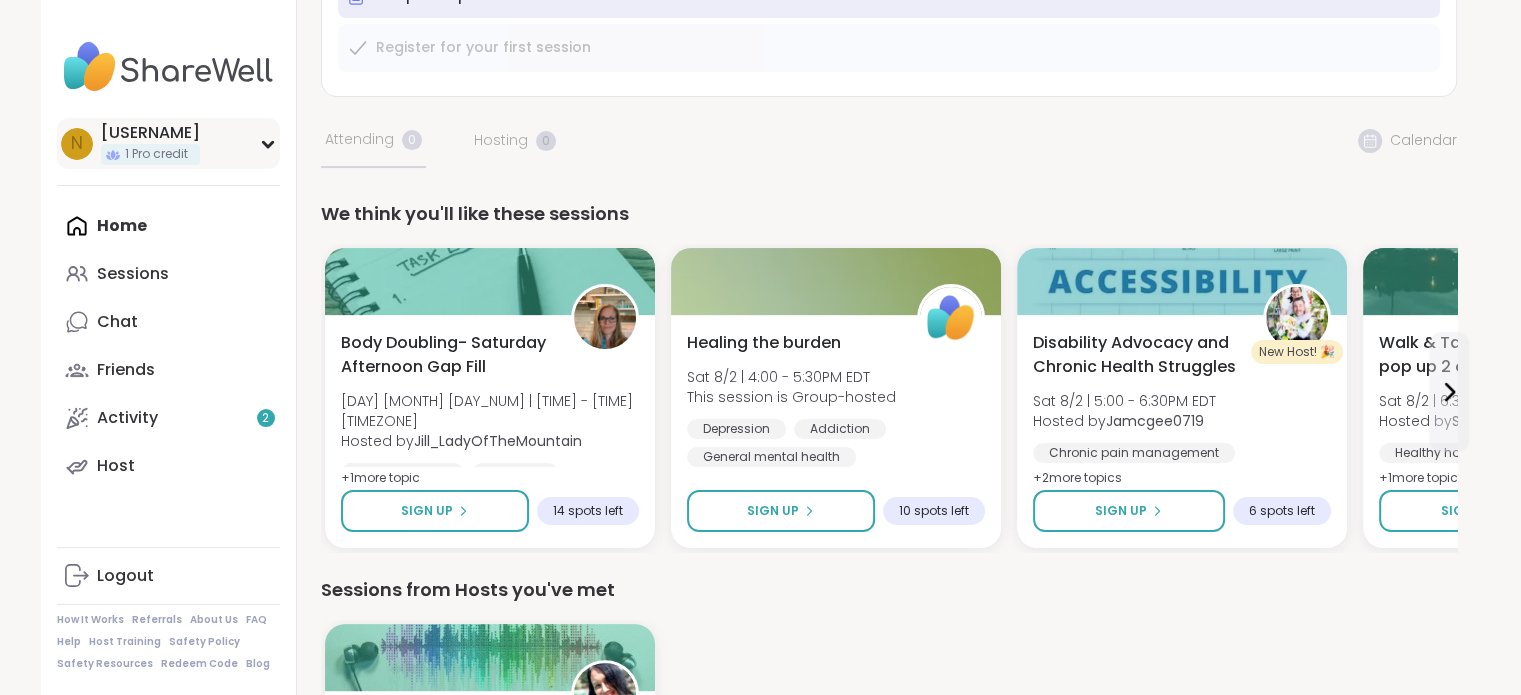click 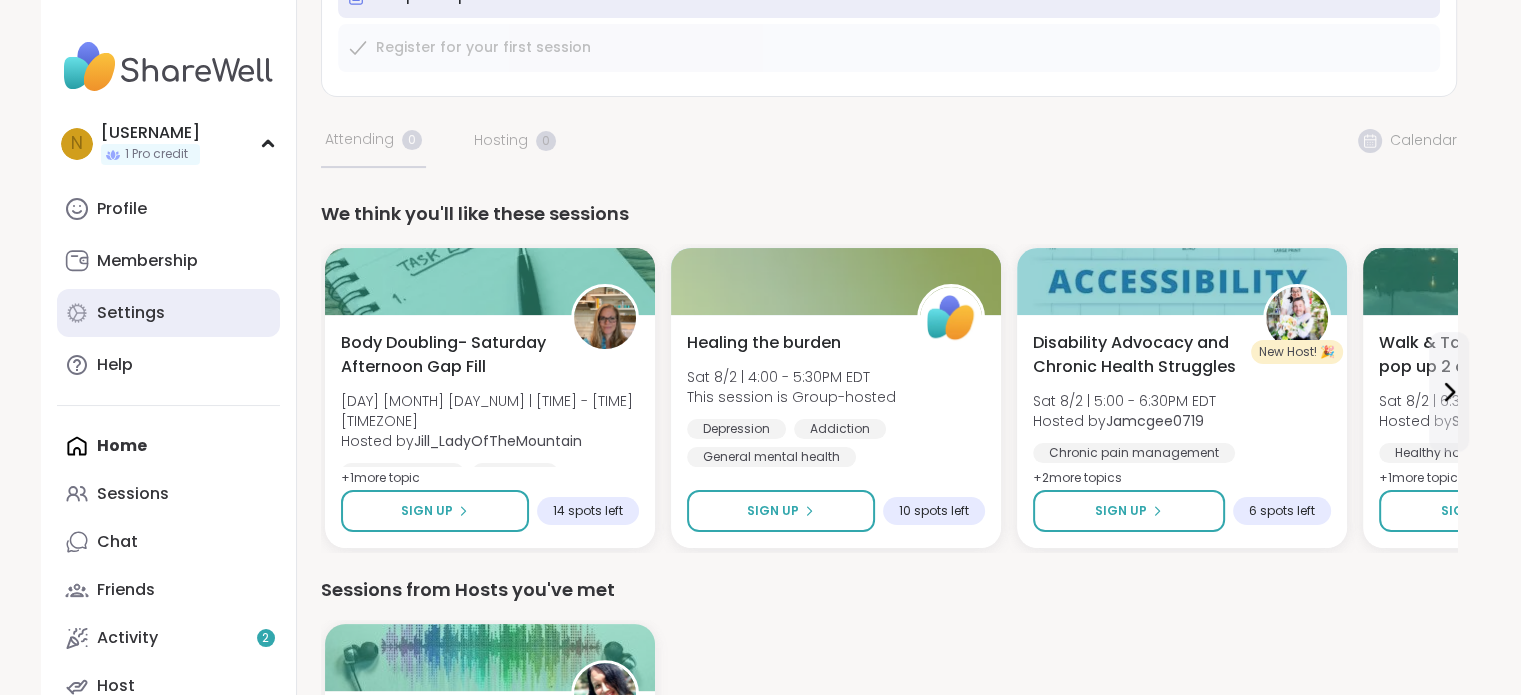 click on "Settings" at bounding box center (131, 313) 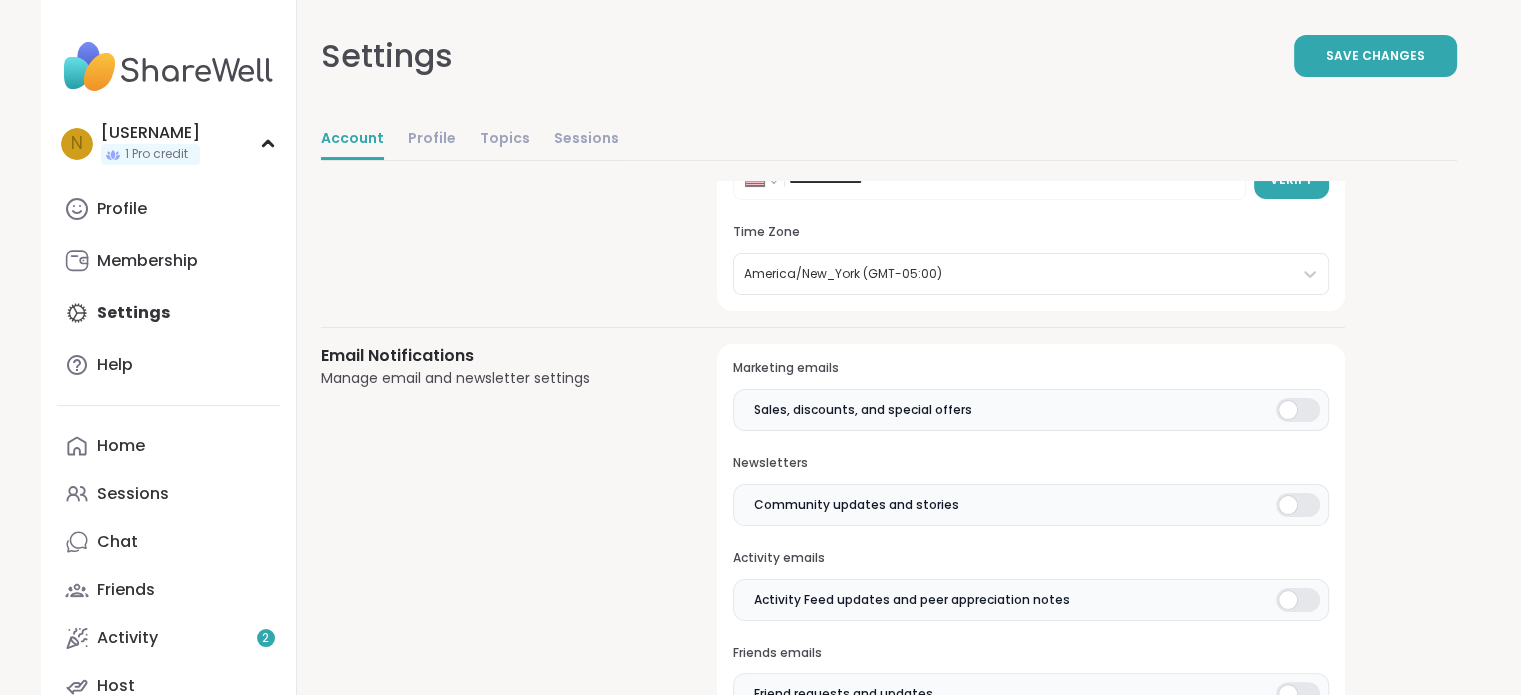 scroll, scrollTop: 0, scrollLeft: 0, axis: both 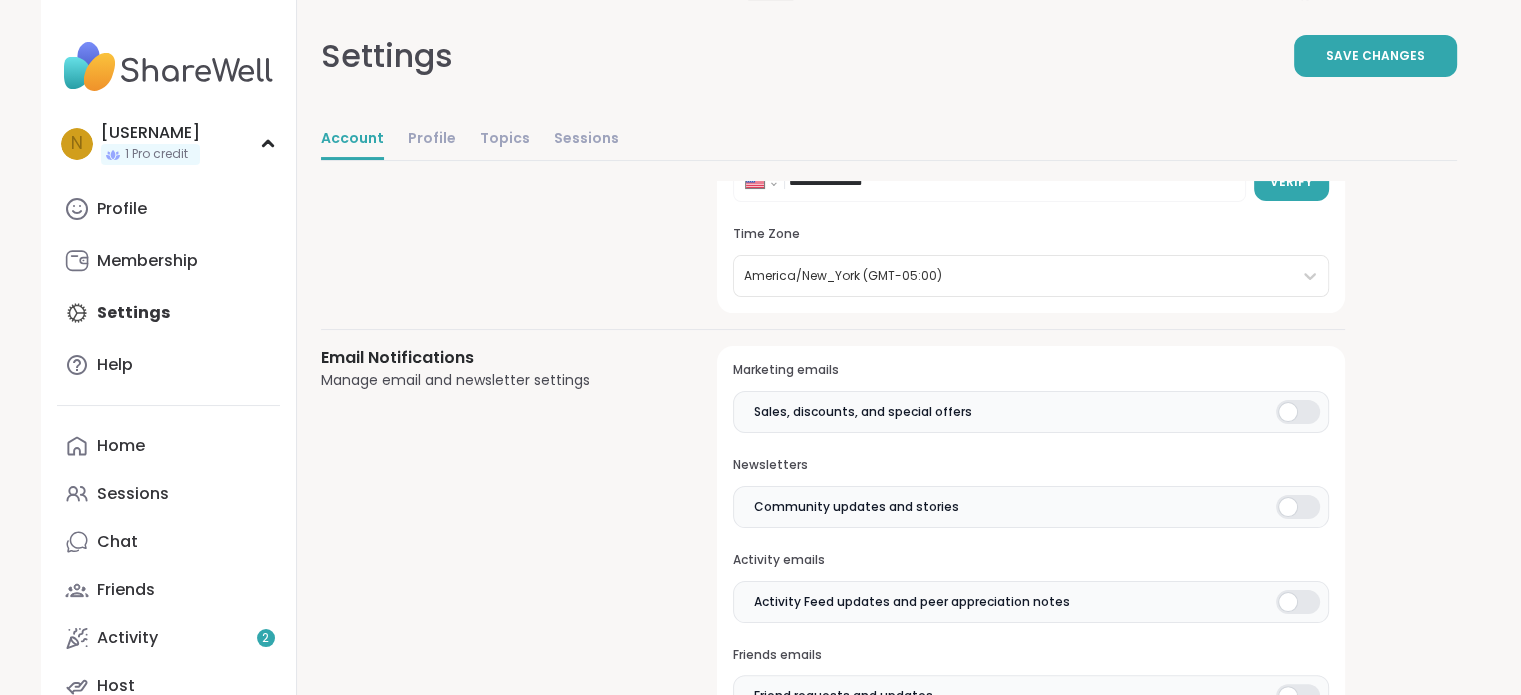 click at bounding box center (1298, 412) 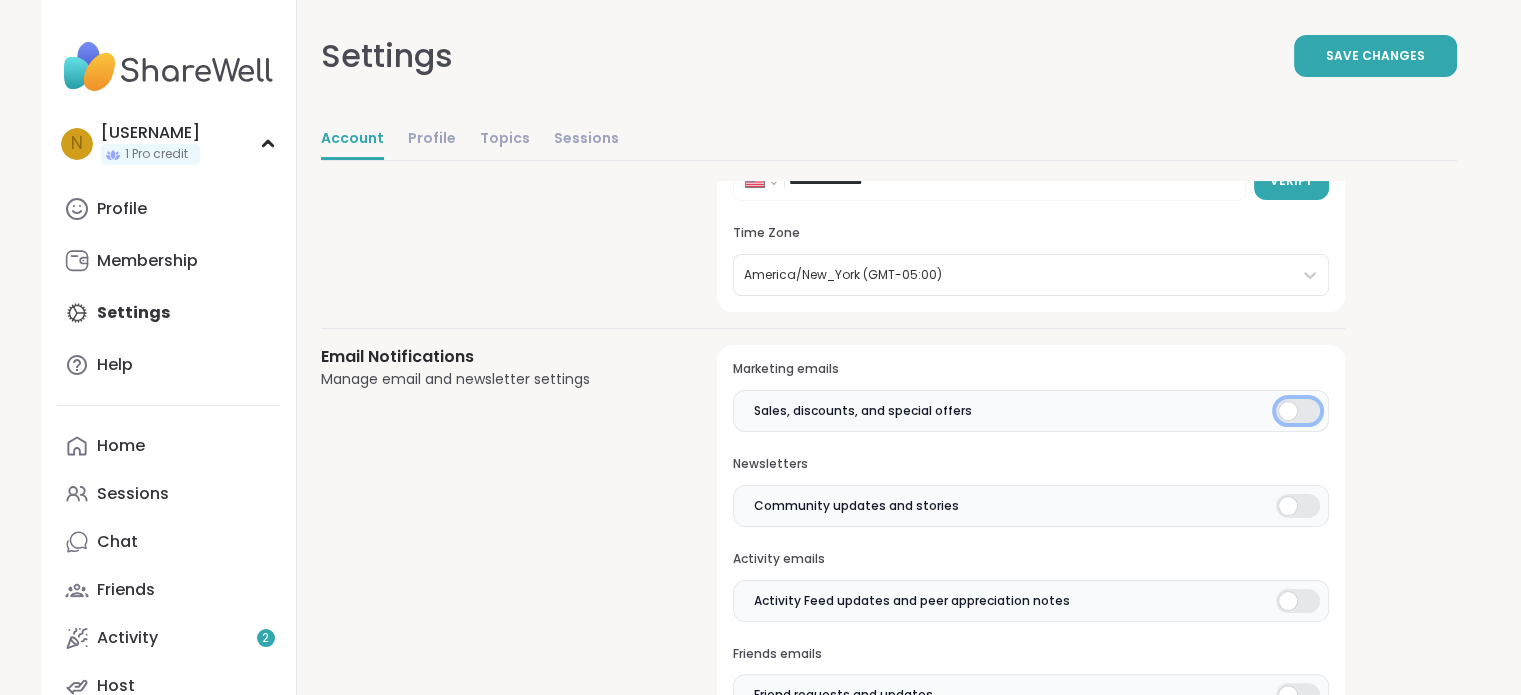 scroll, scrollTop: 299, scrollLeft: 0, axis: vertical 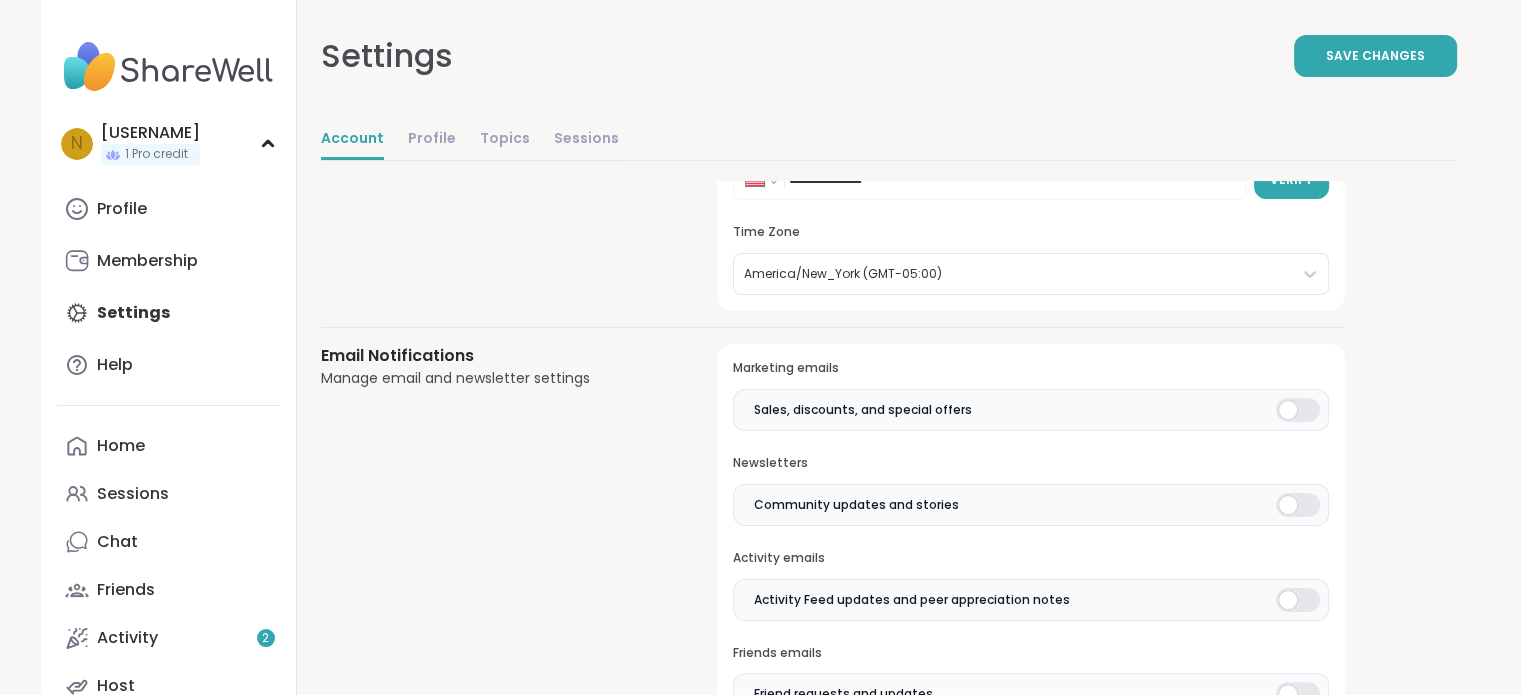 click at bounding box center [1298, 505] 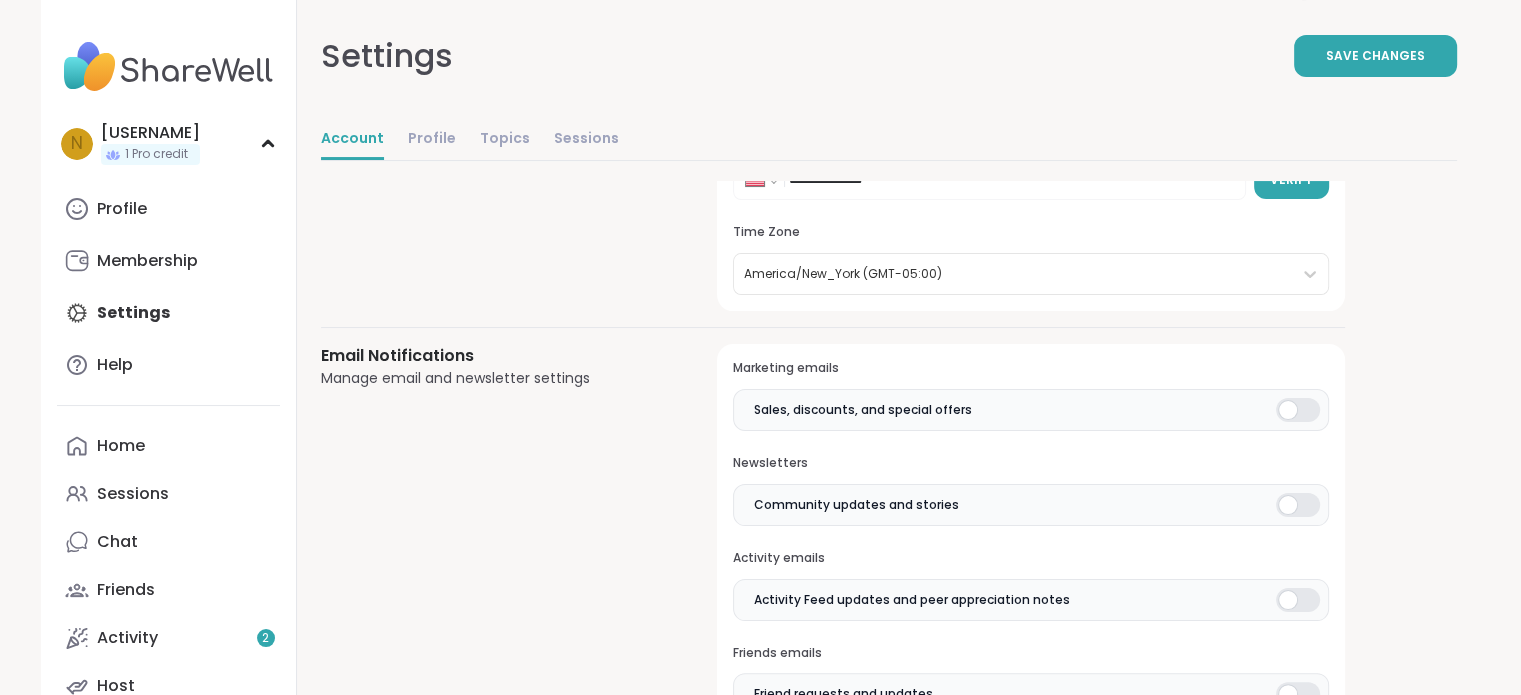 click on "Activity Feed updates and peer appreciation notes" at bounding box center [1030, 600] 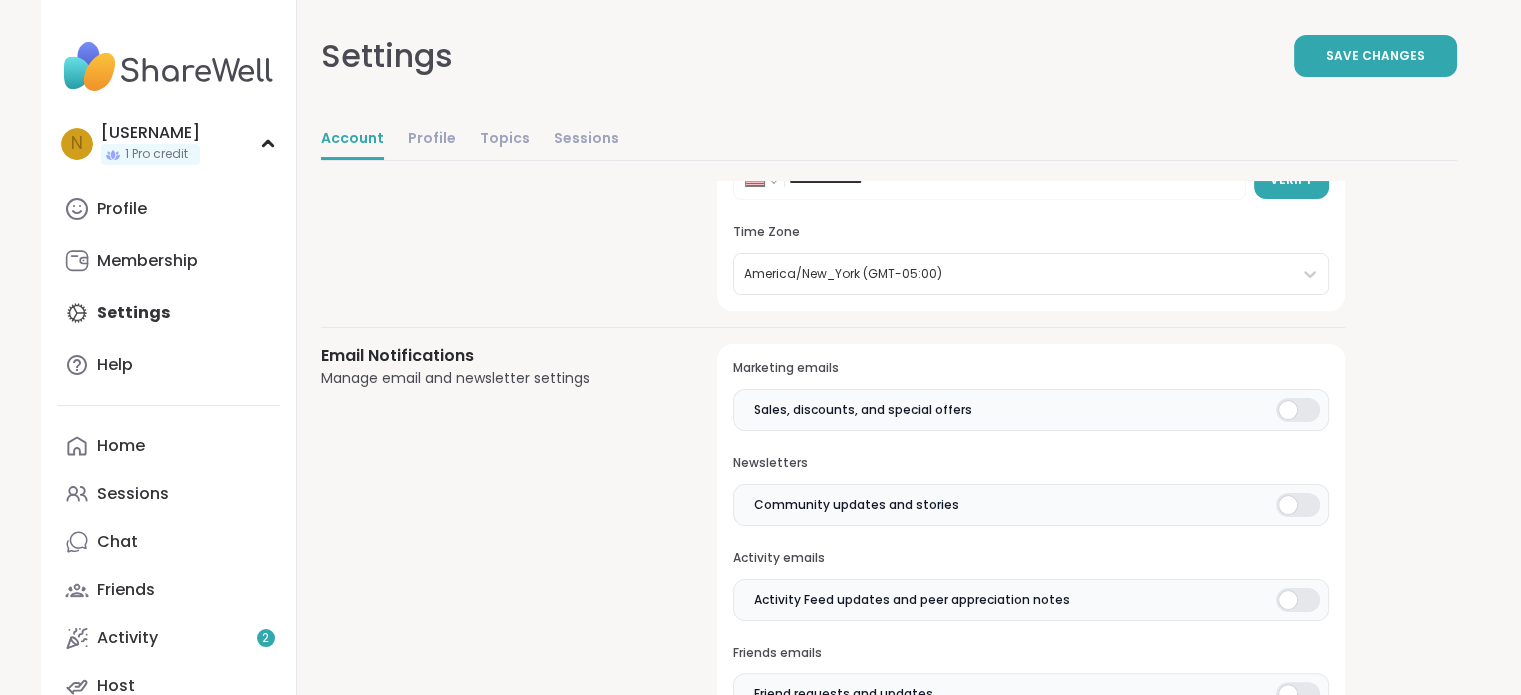 click at bounding box center (1298, 600) 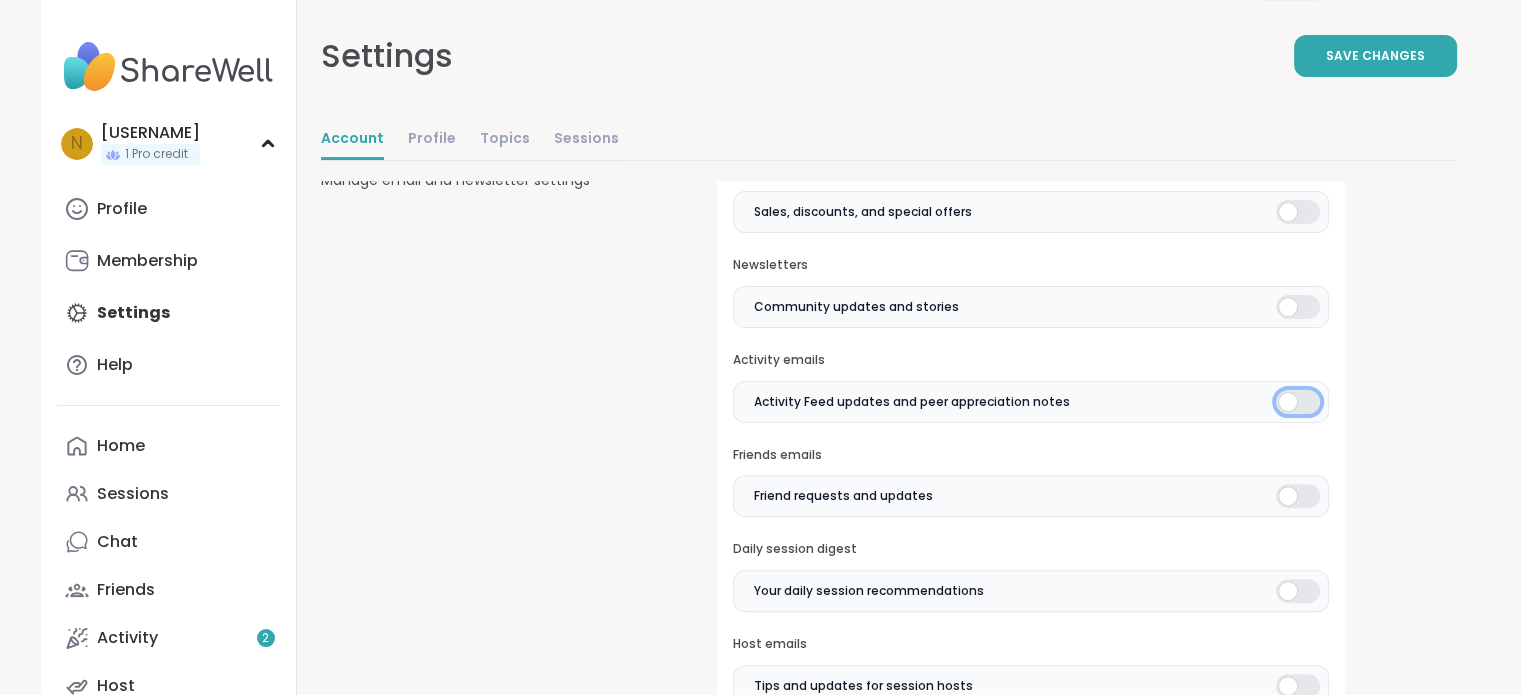 scroll, scrollTop: 498, scrollLeft: 0, axis: vertical 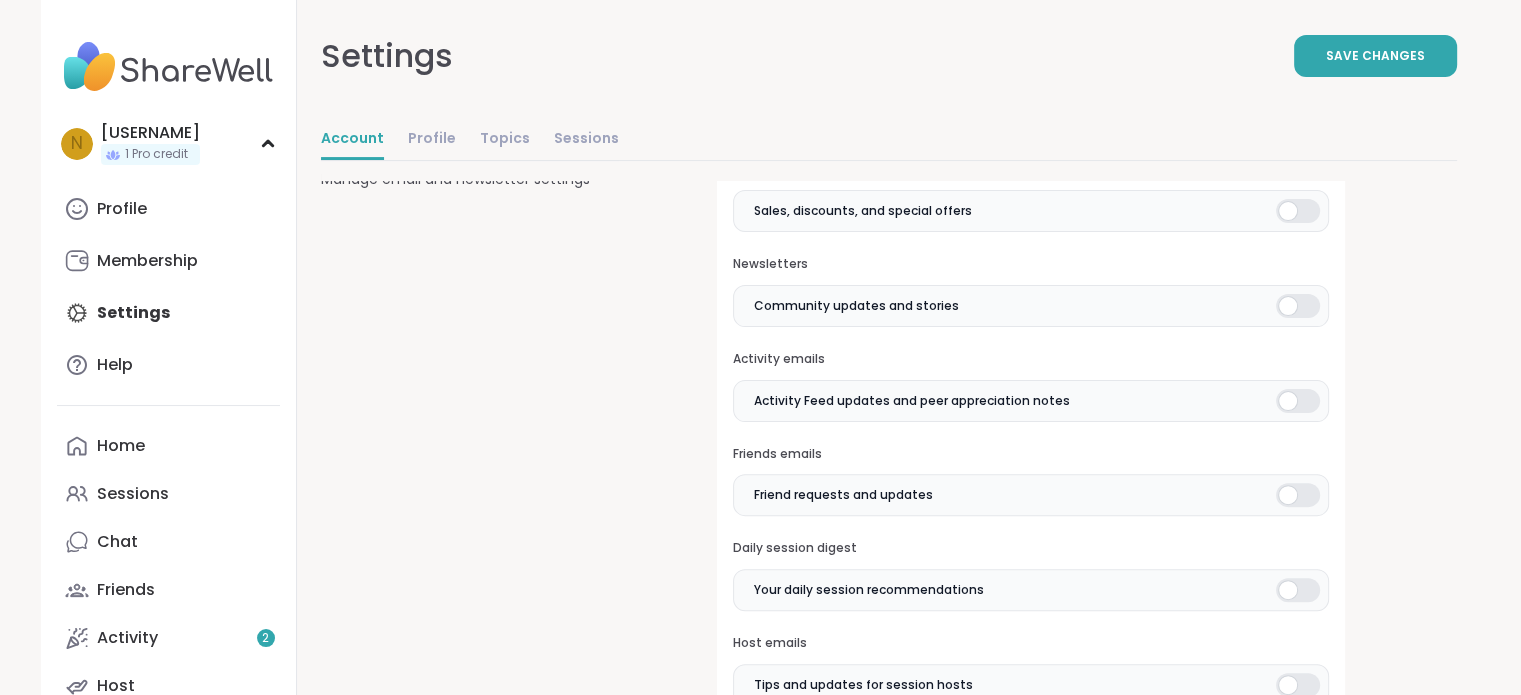 click at bounding box center [1298, 401] 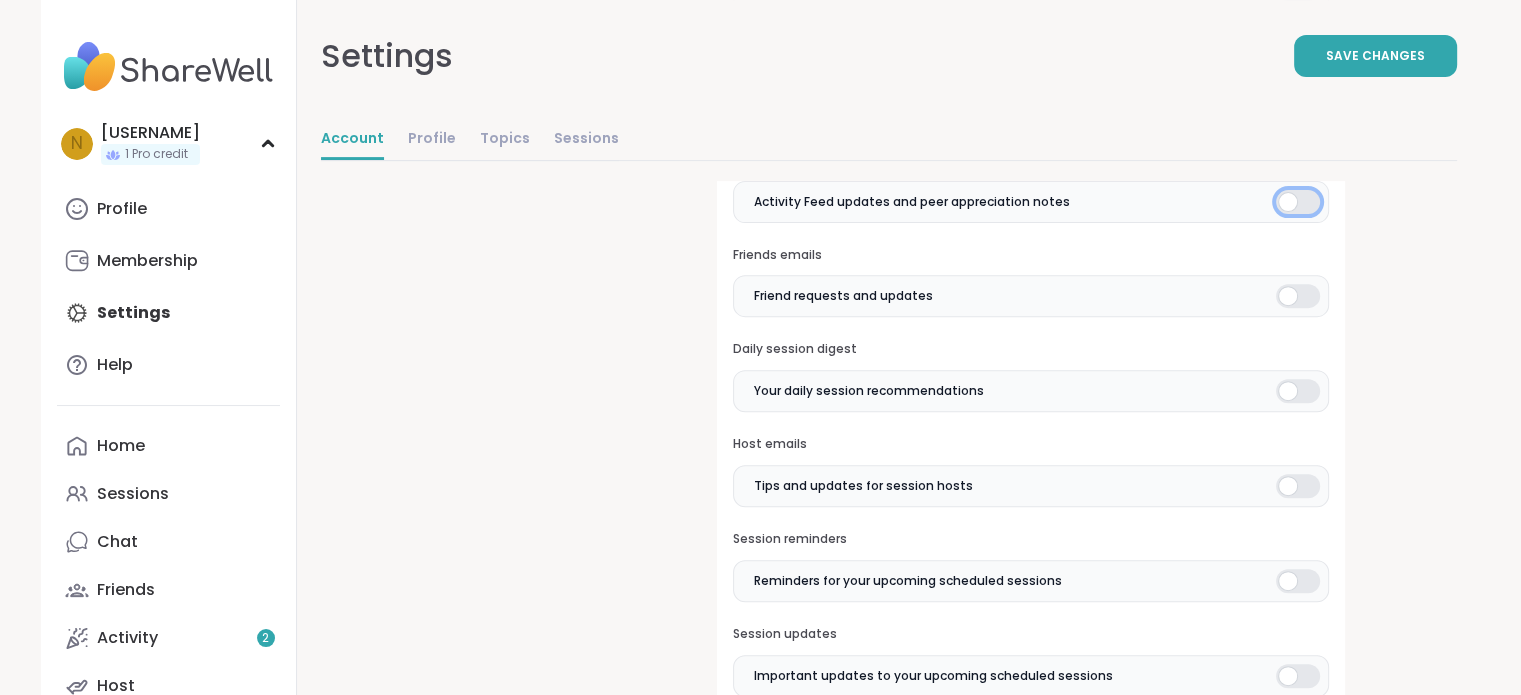 scroll, scrollTop: 698, scrollLeft: 0, axis: vertical 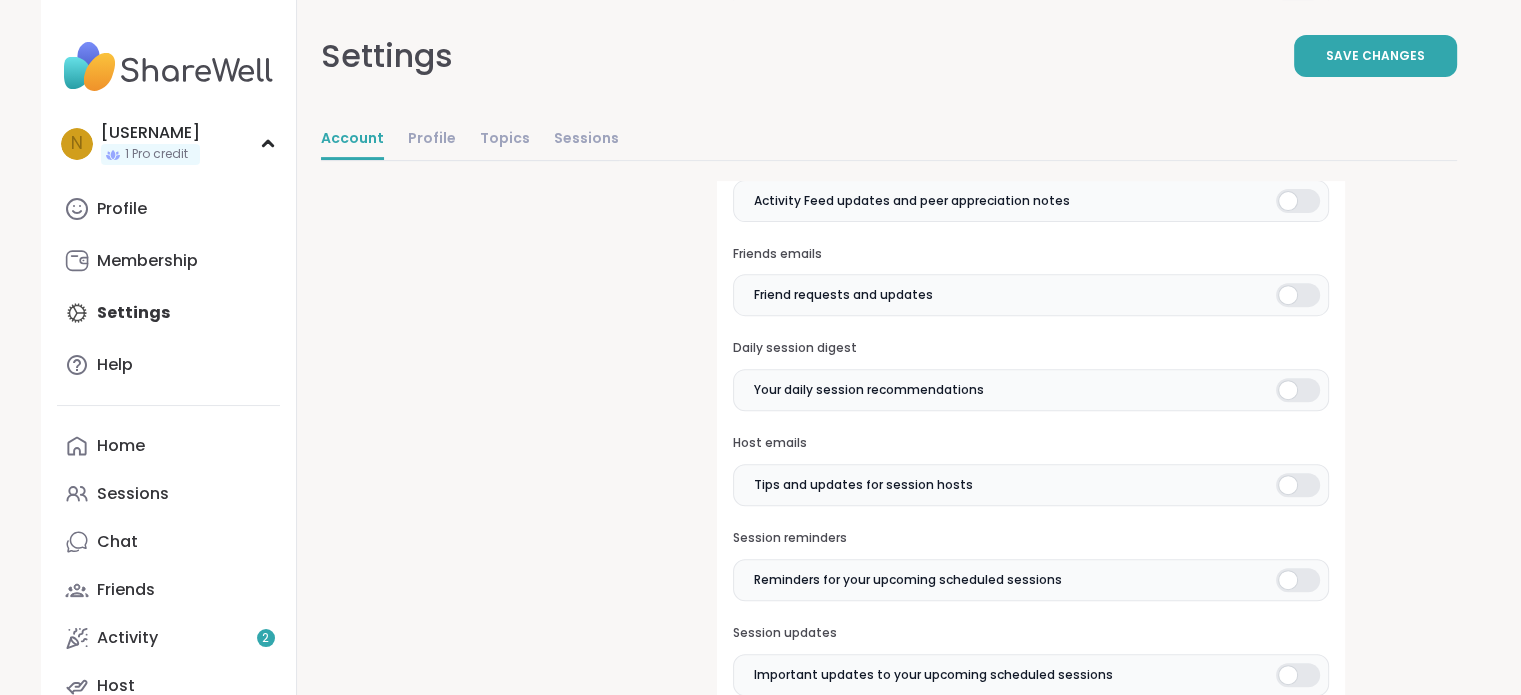 click at bounding box center [1298, 485] 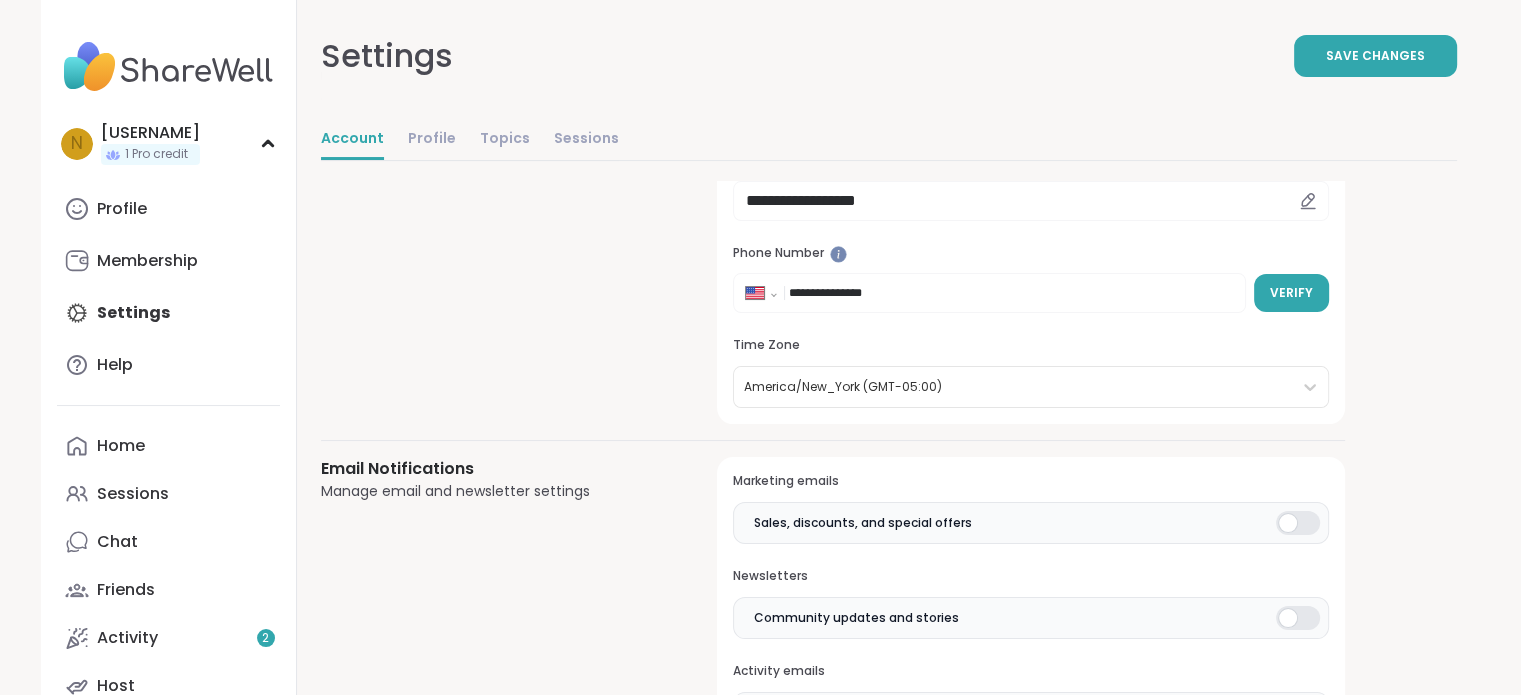 scroll, scrollTop: 0, scrollLeft: 0, axis: both 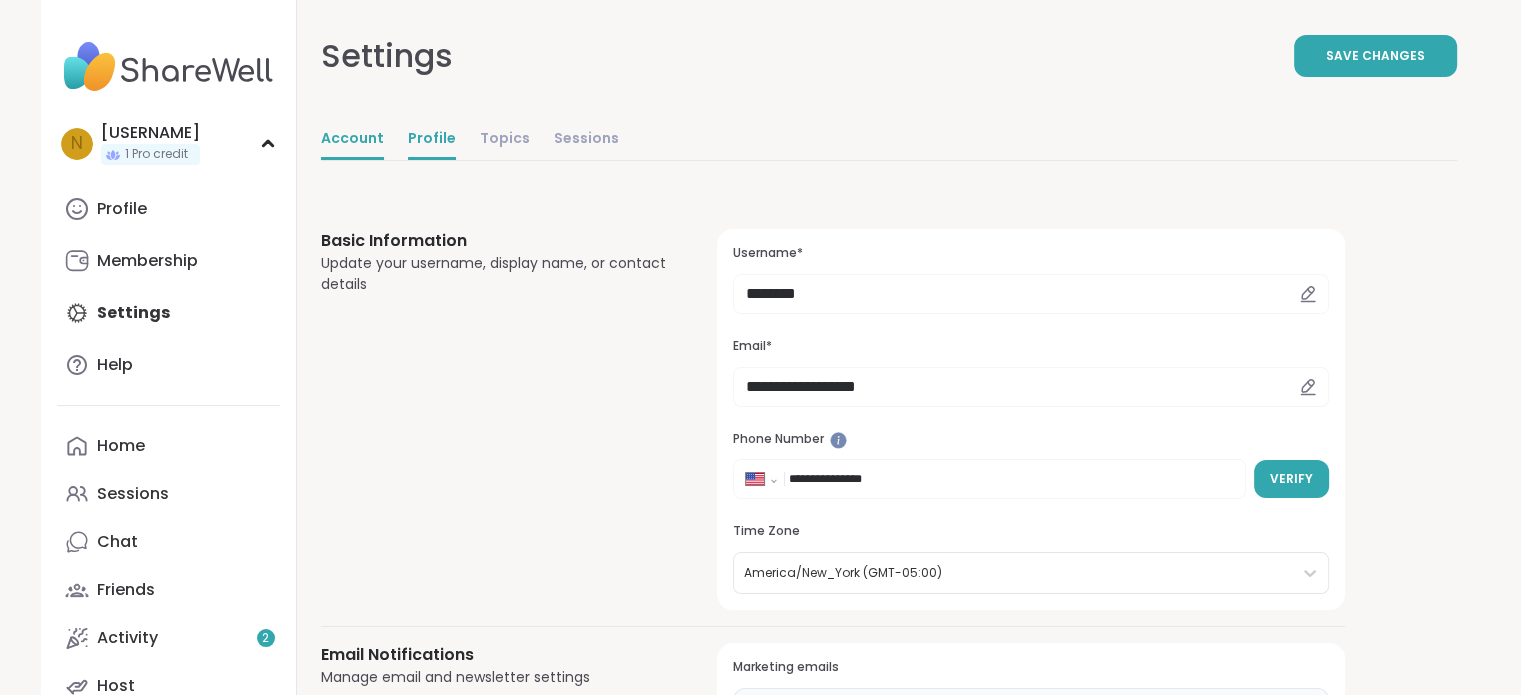 click on "Profile" at bounding box center (432, 140) 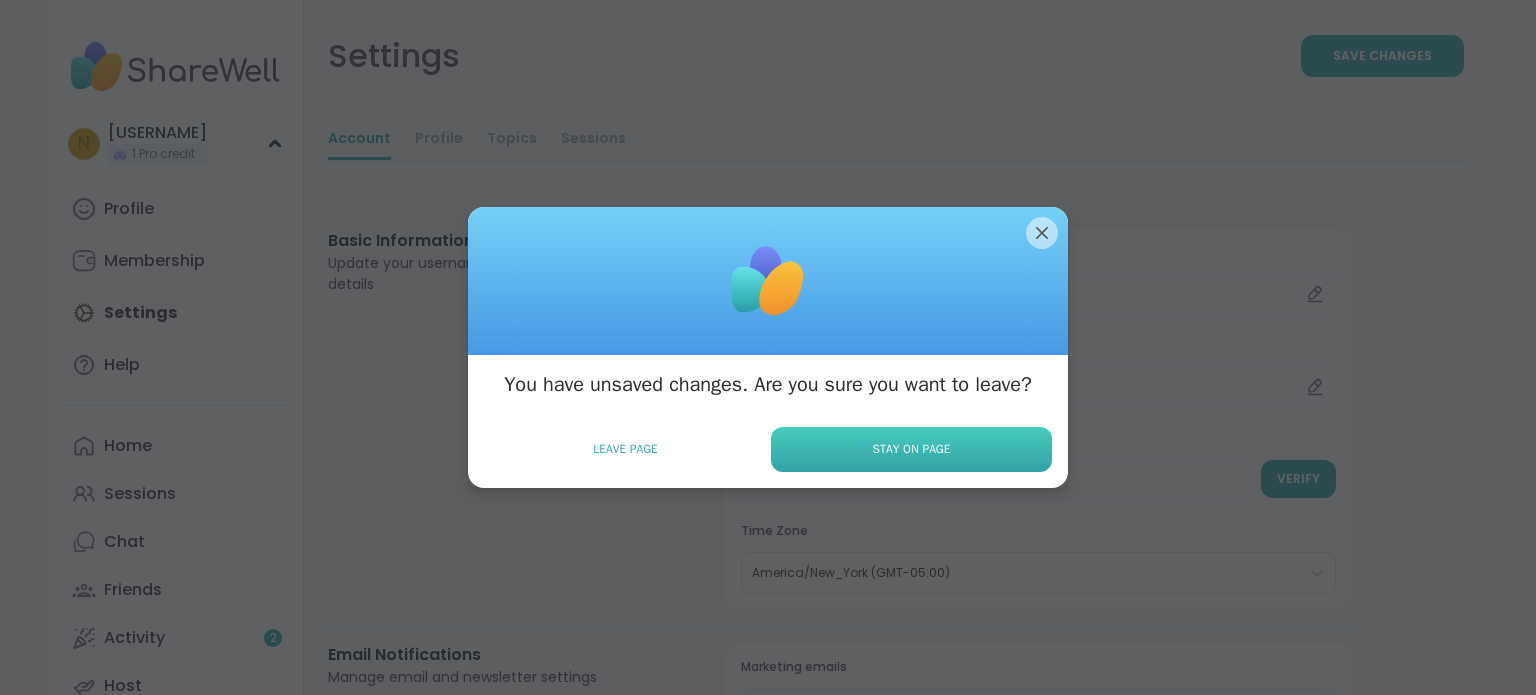 click on "Stay on Page" at bounding box center [911, 449] 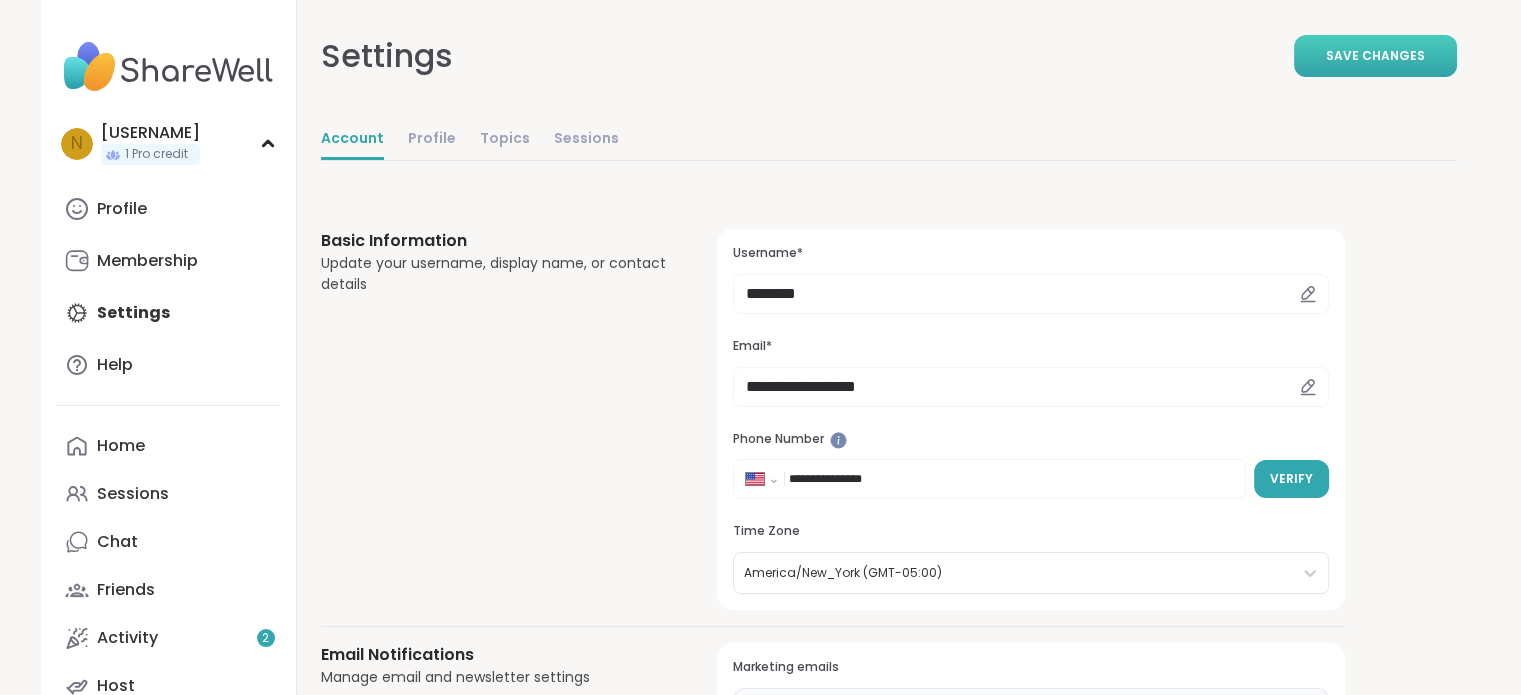 click on "Save Changes" at bounding box center (1375, 56) 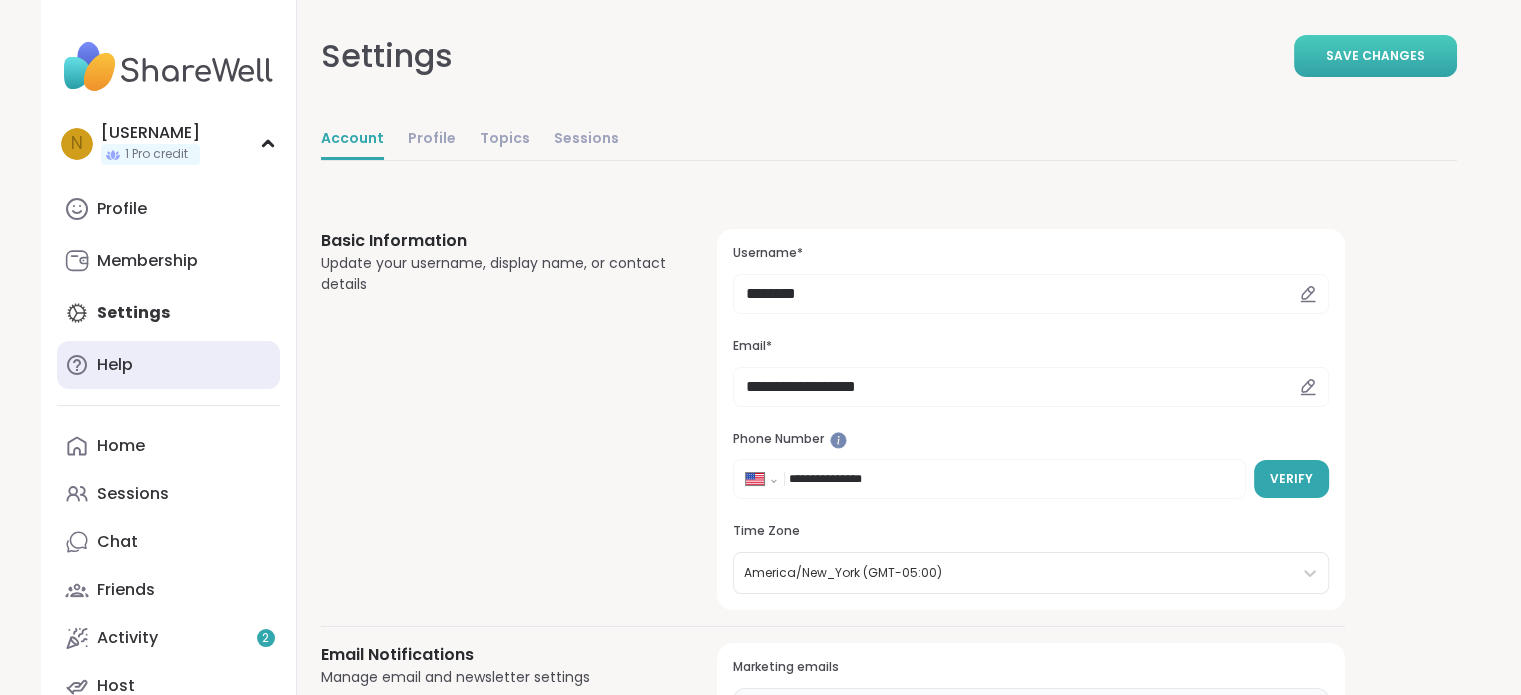 click on "Help" at bounding box center [115, 365] 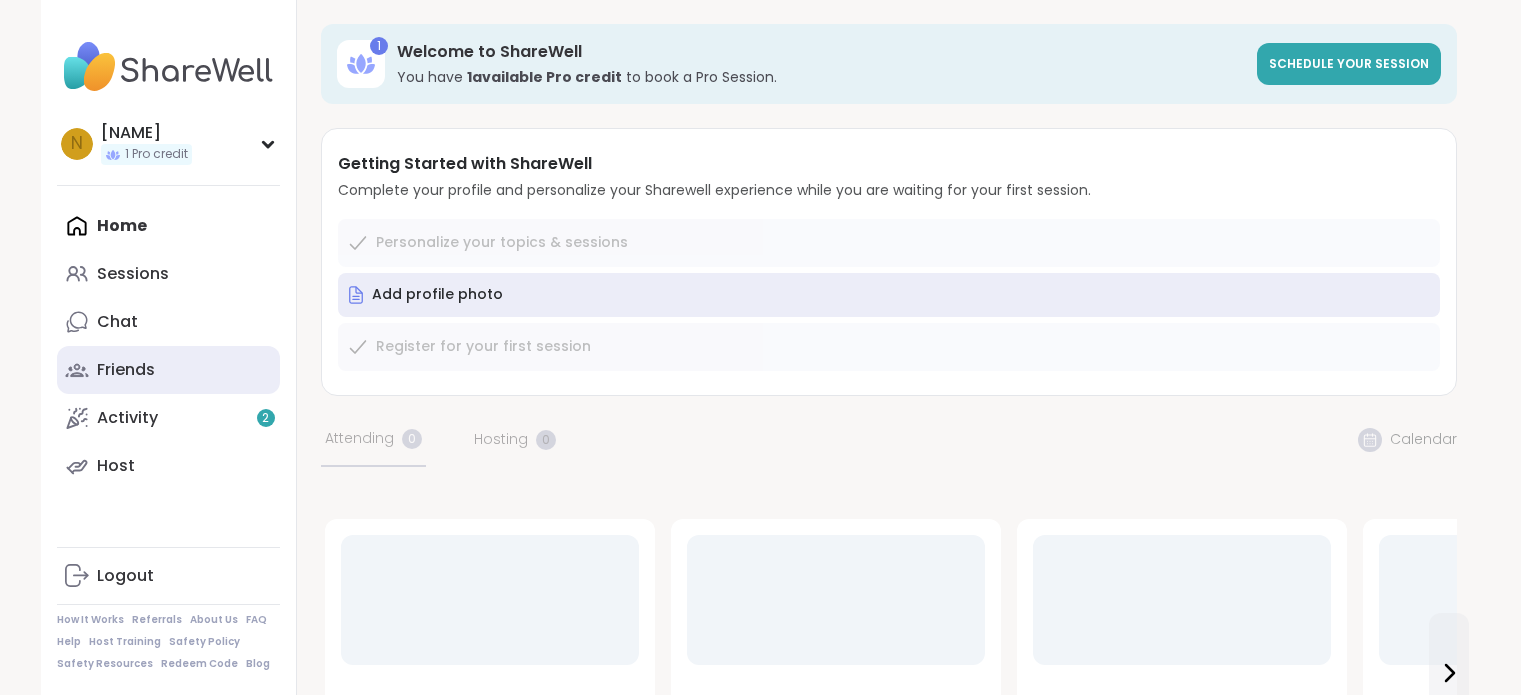 scroll, scrollTop: 0, scrollLeft: 0, axis: both 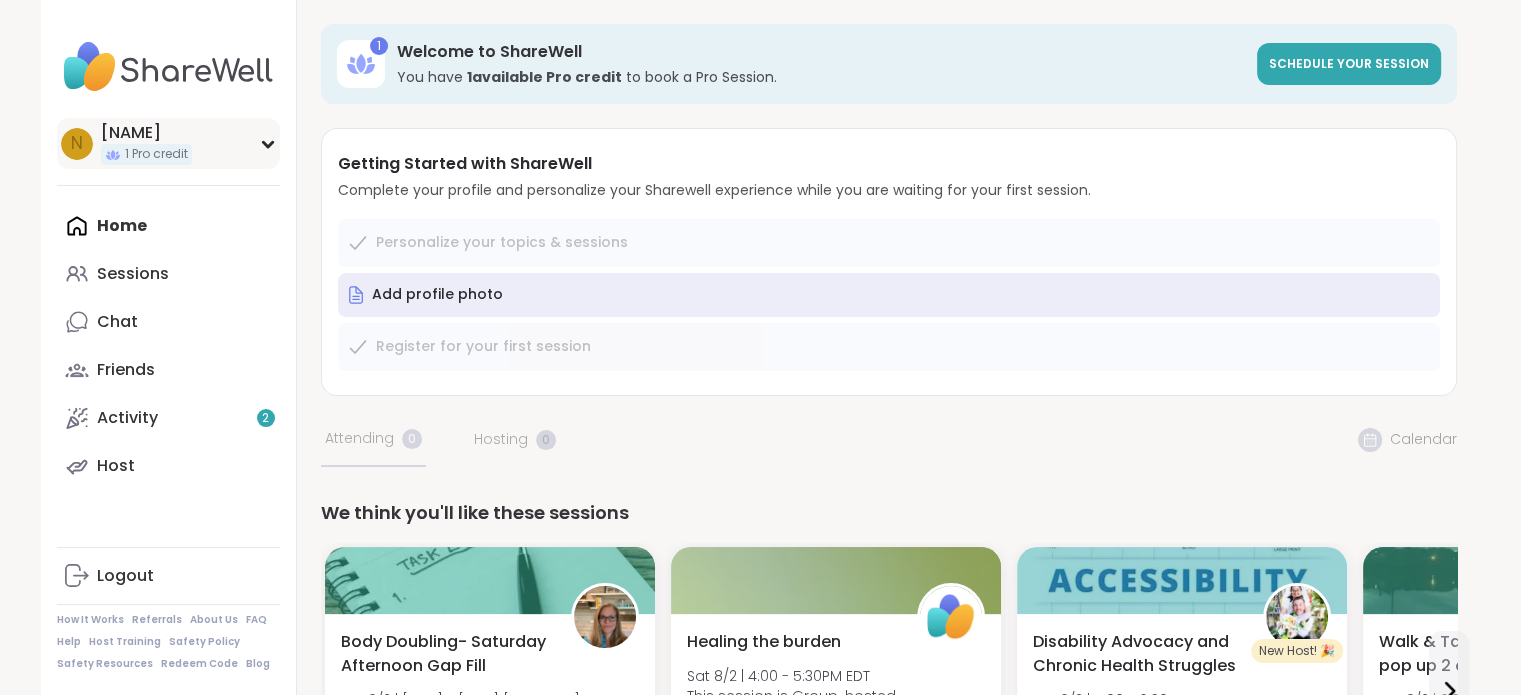 click 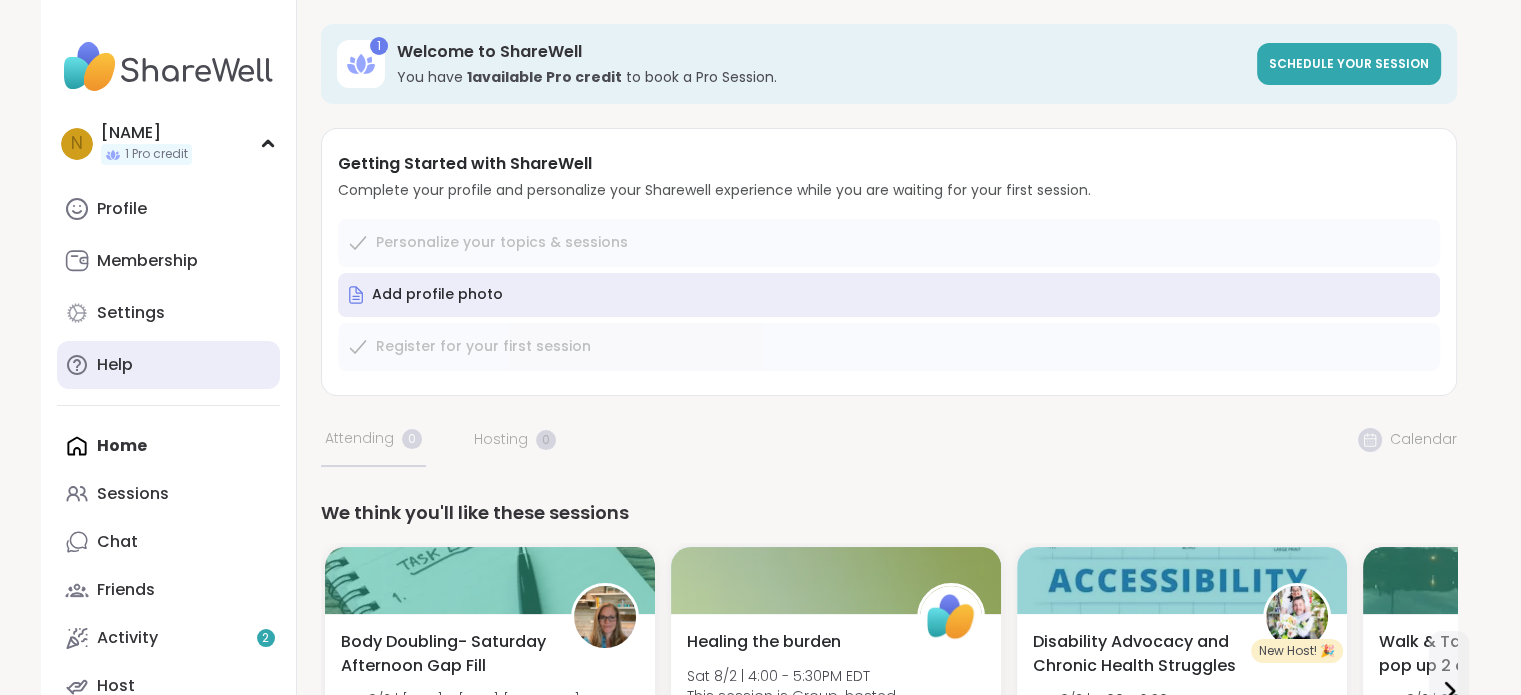click on "Help" at bounding box center [168, 365] 